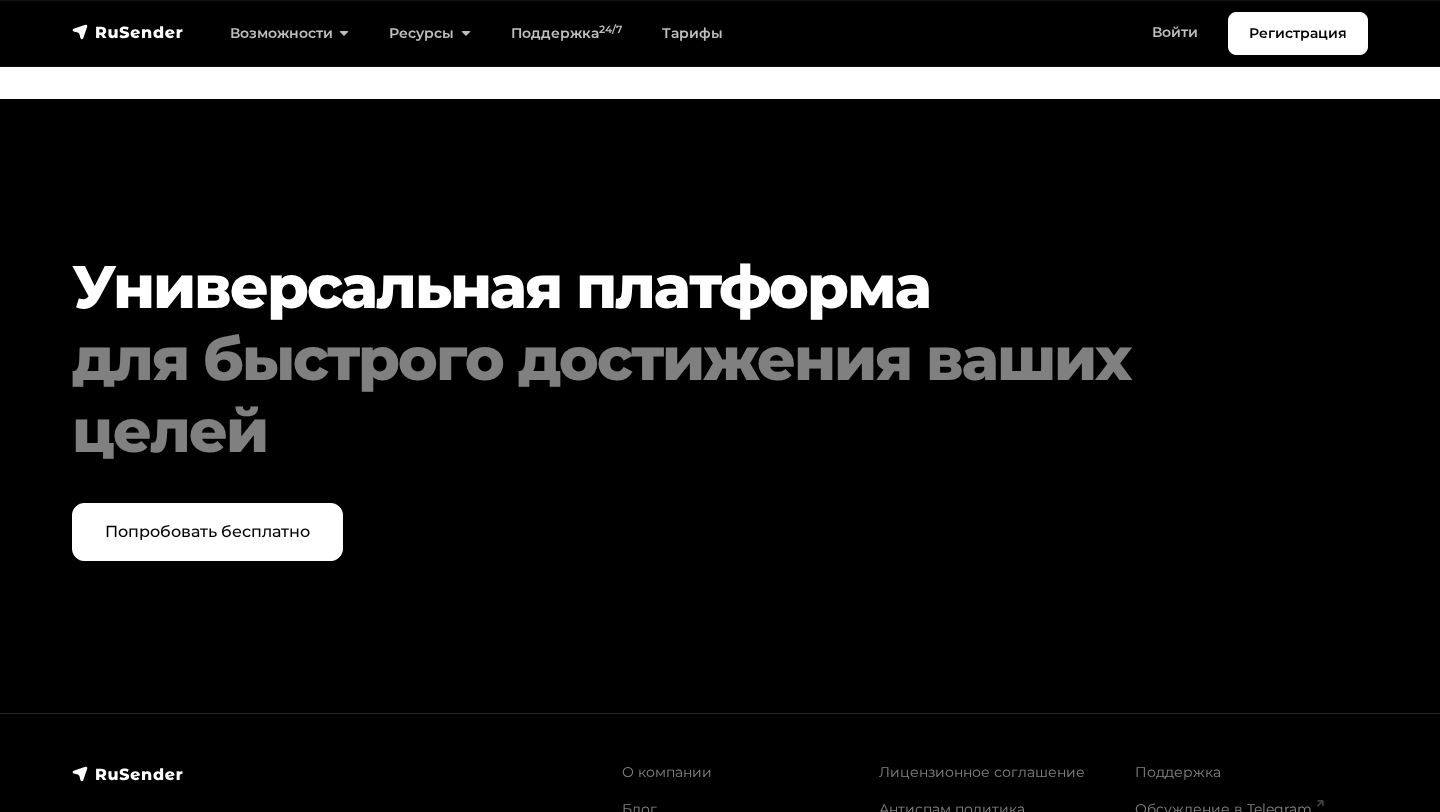 scroll, scrollTop: 10380, scrollLeft: 0, axis: vertical 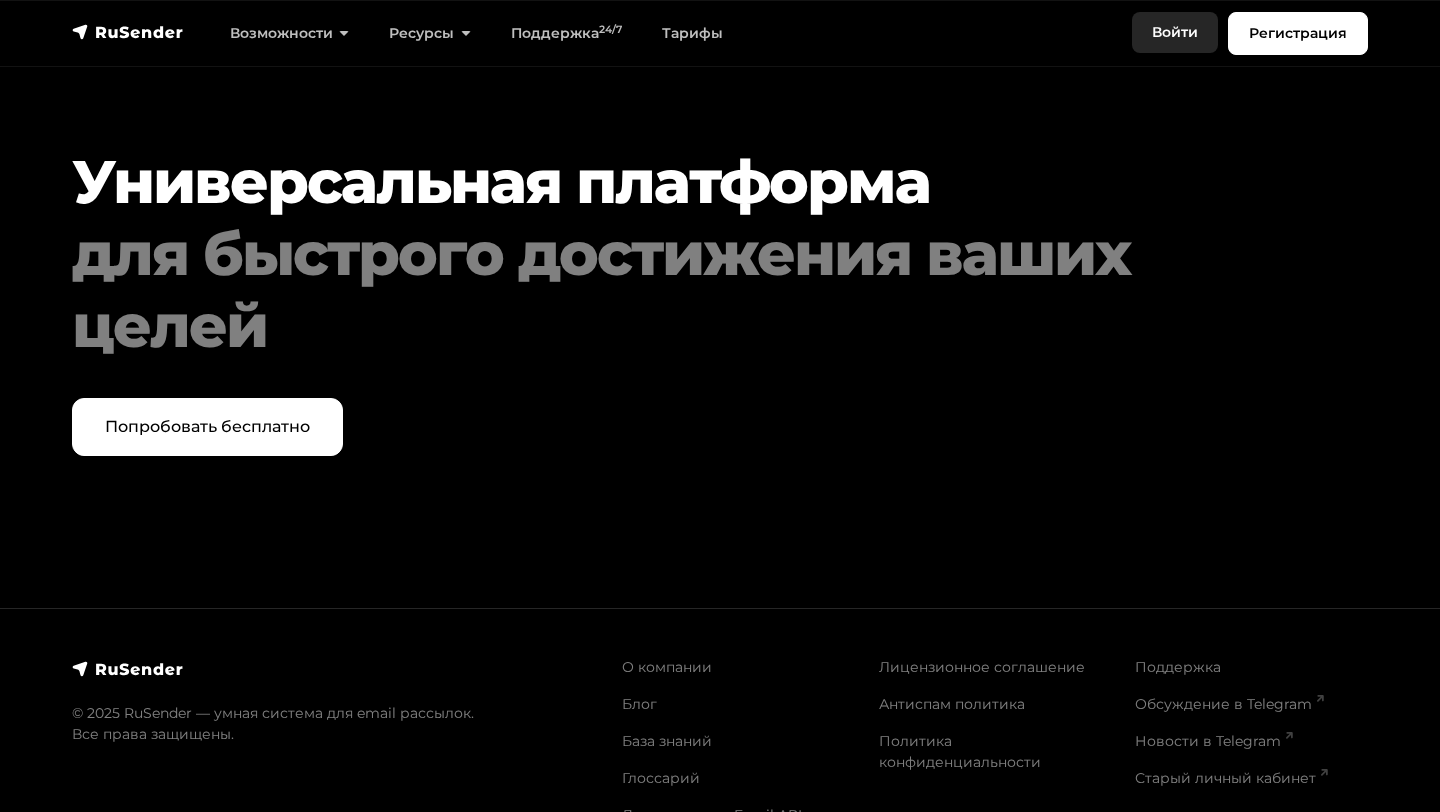 click on "Войти" at bounding box center [1175, 32] 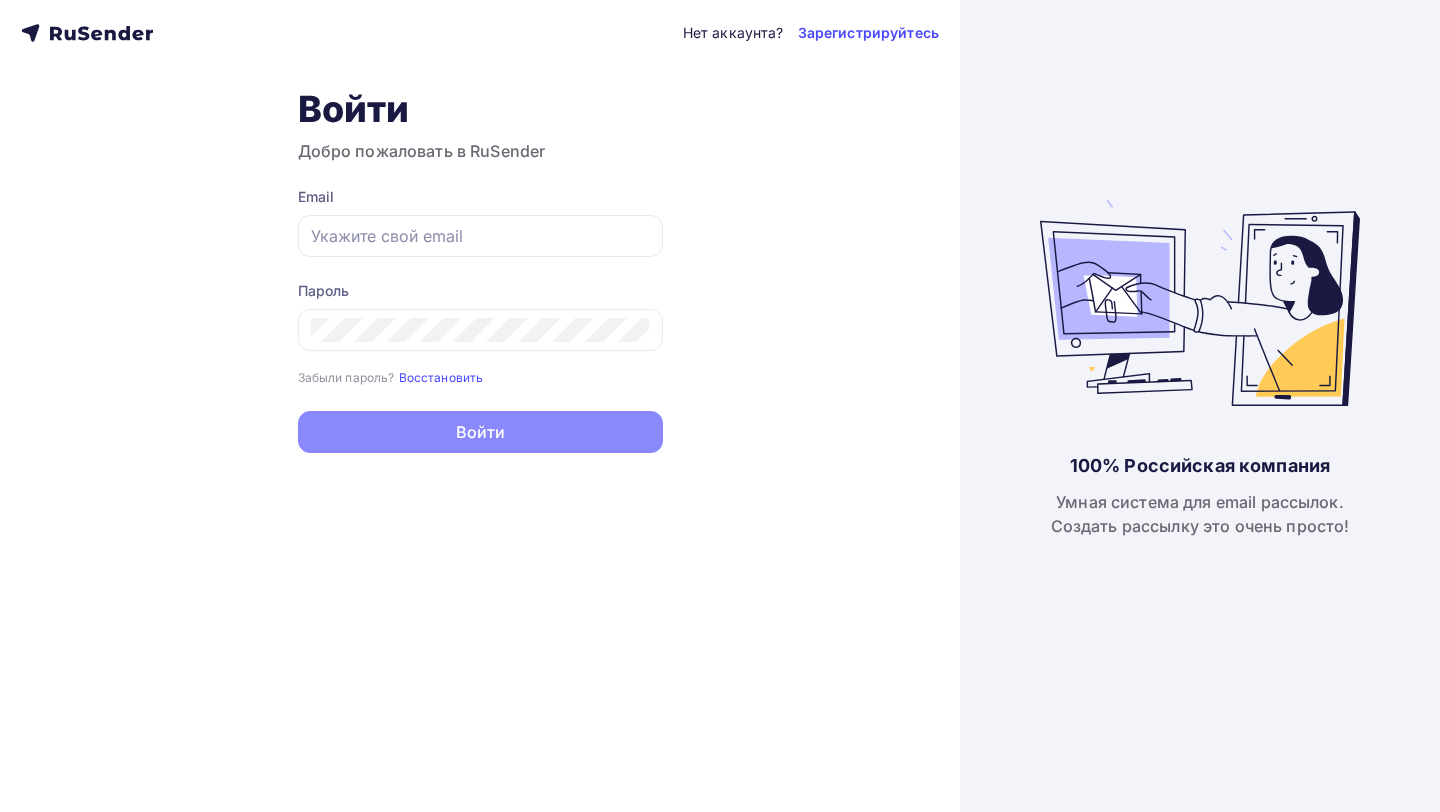 scroll, scrollTop: 0, scrollLeft: 0, axis: both 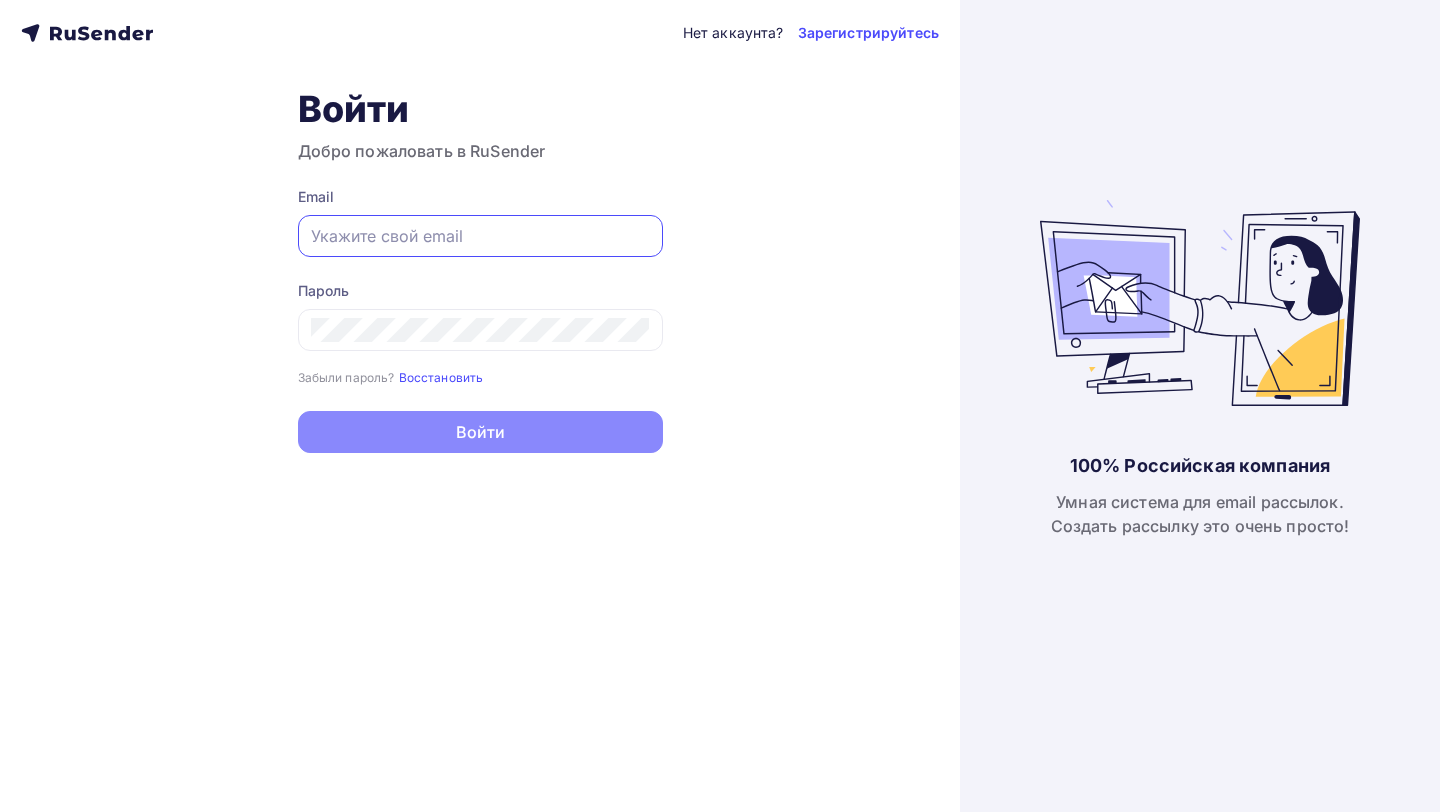 click at bounding box center (480, 236) 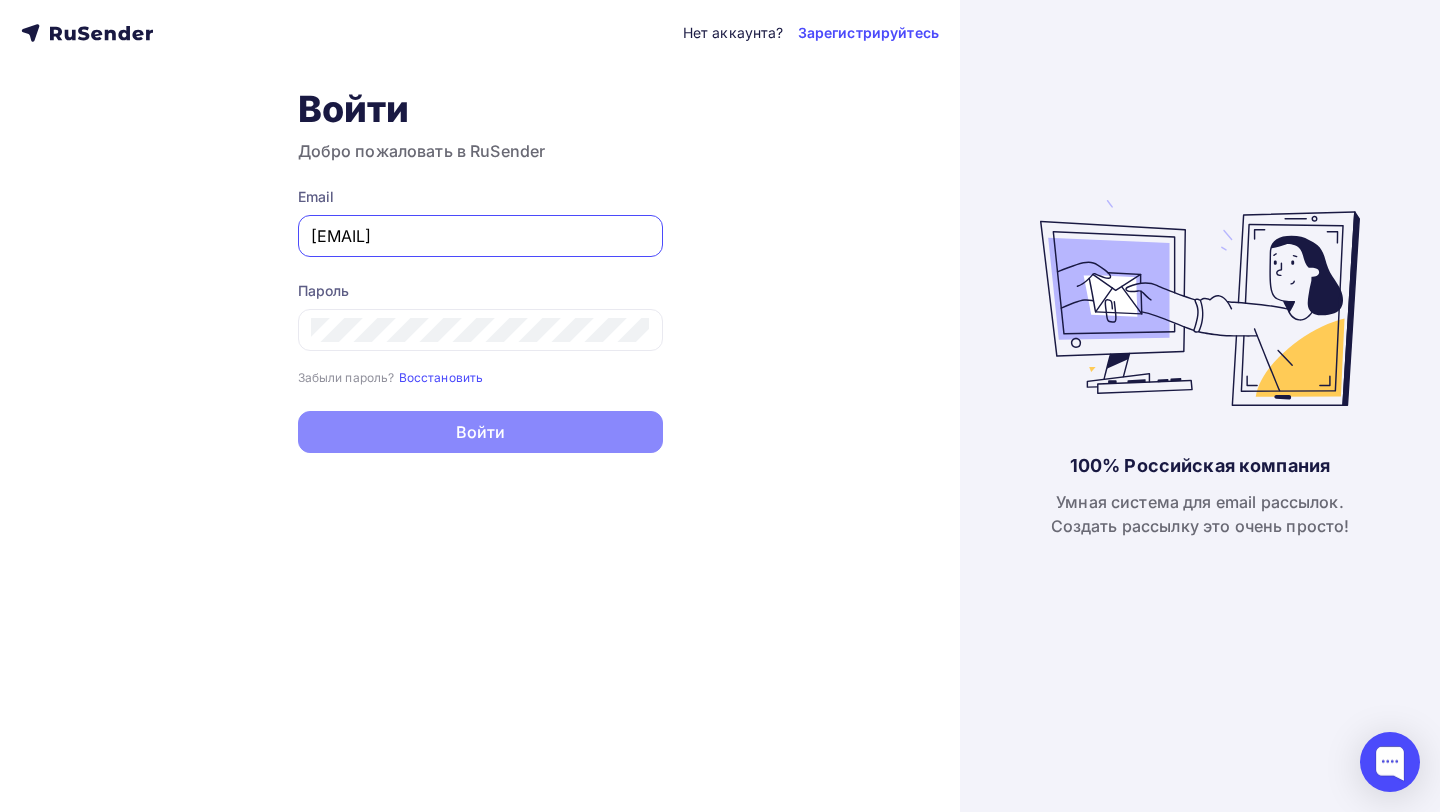 type on "[EMAIL]" 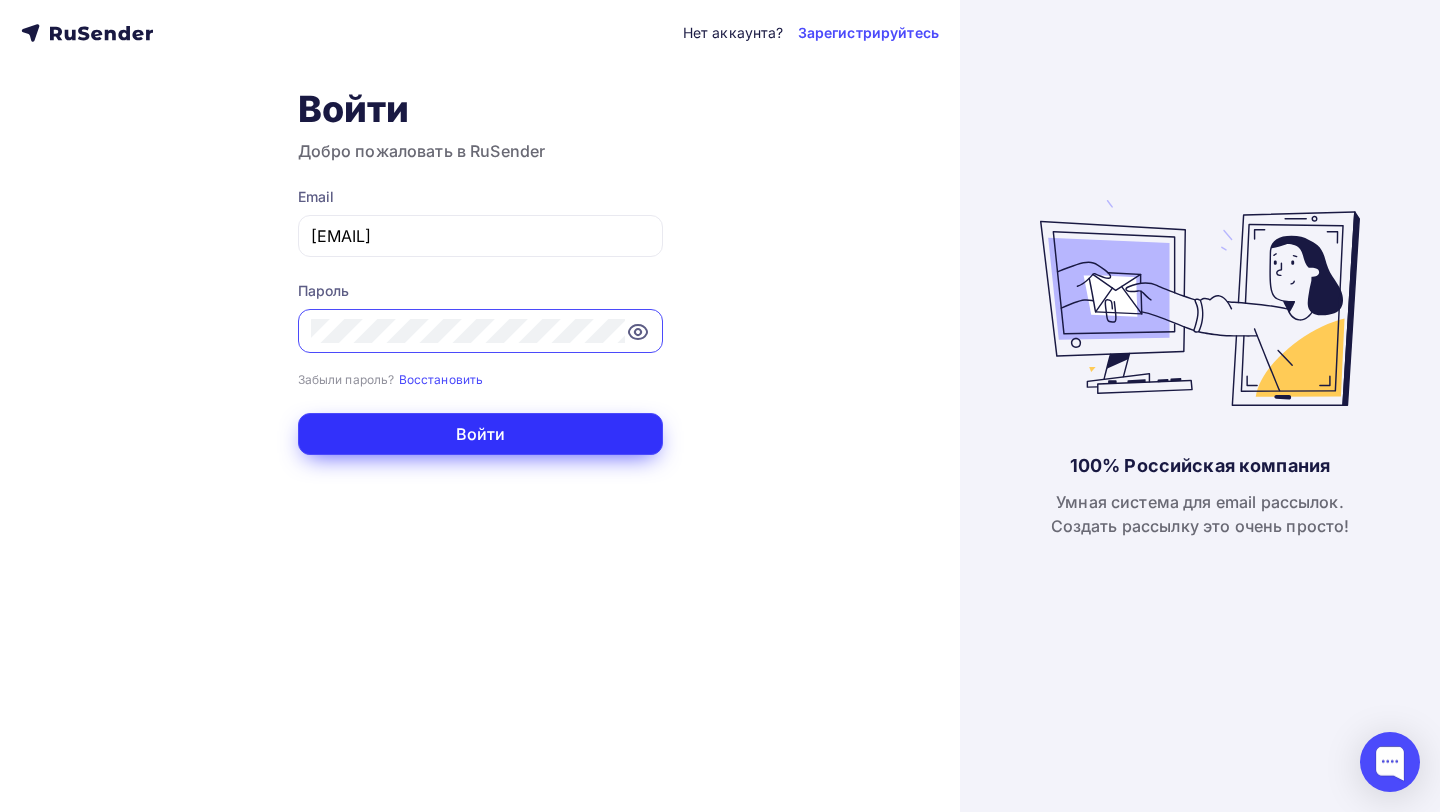 click on "Войти" at bounding box center [480, 434] 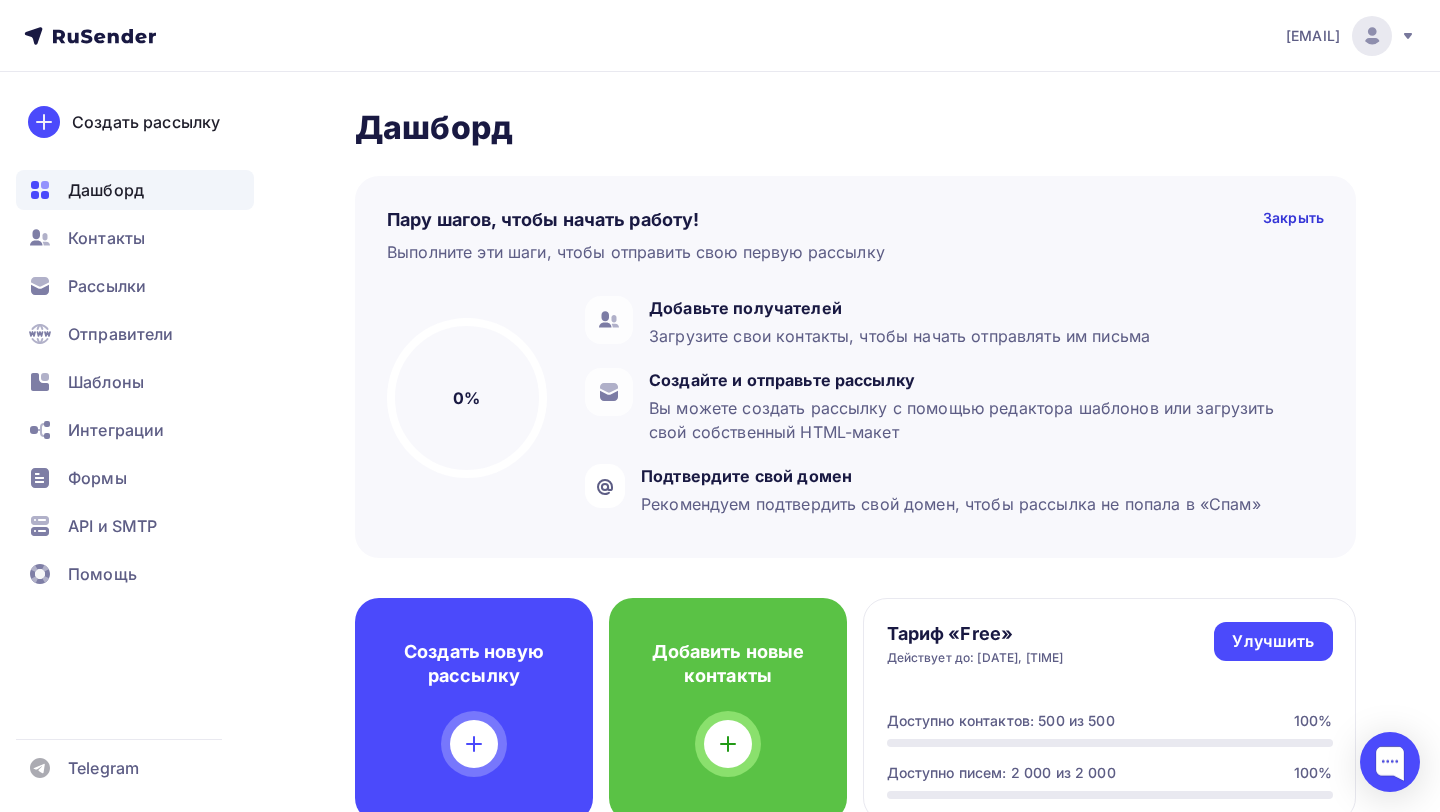 click at bounding box center (1372, 36) 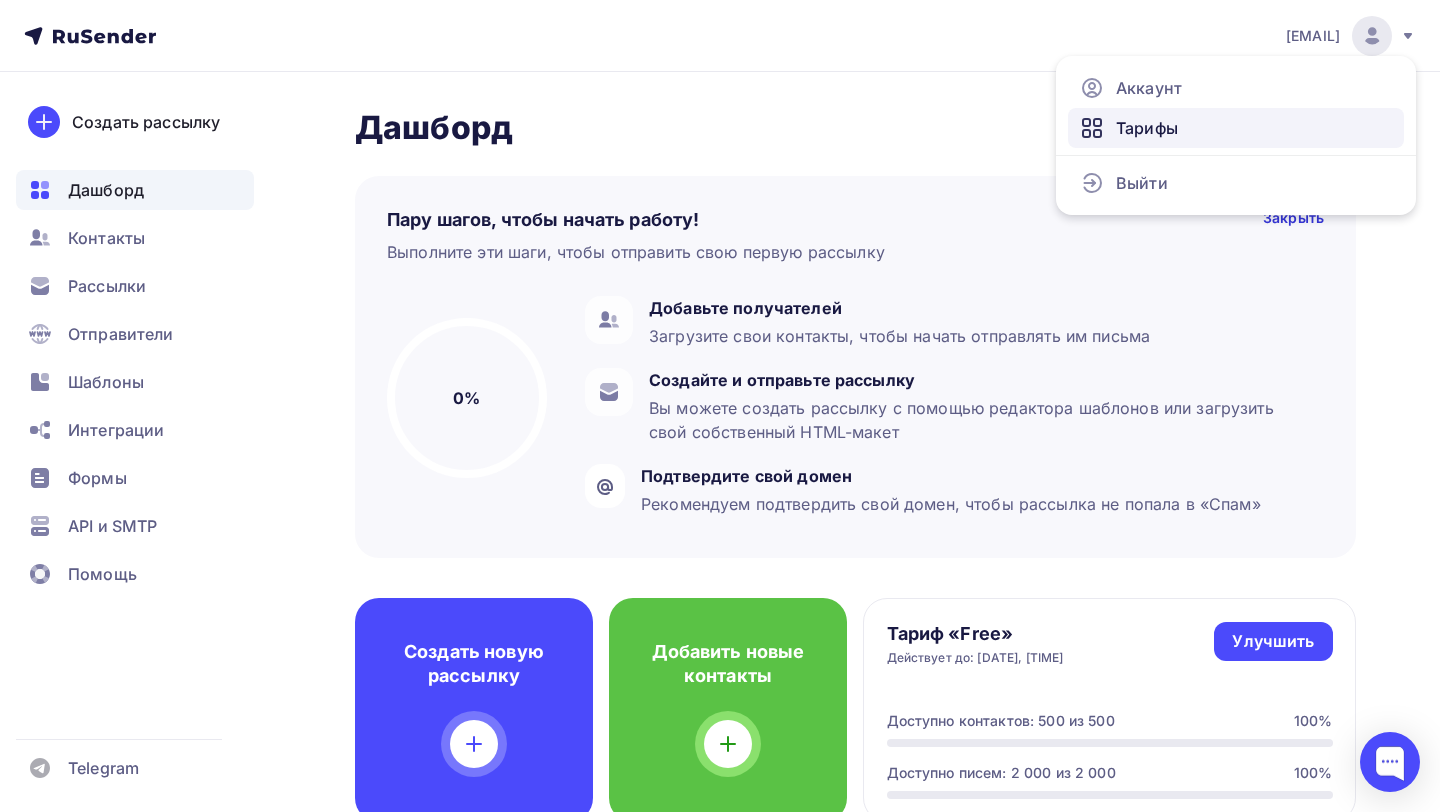 click on "Тарифы" at bounding box center (1147, 128) 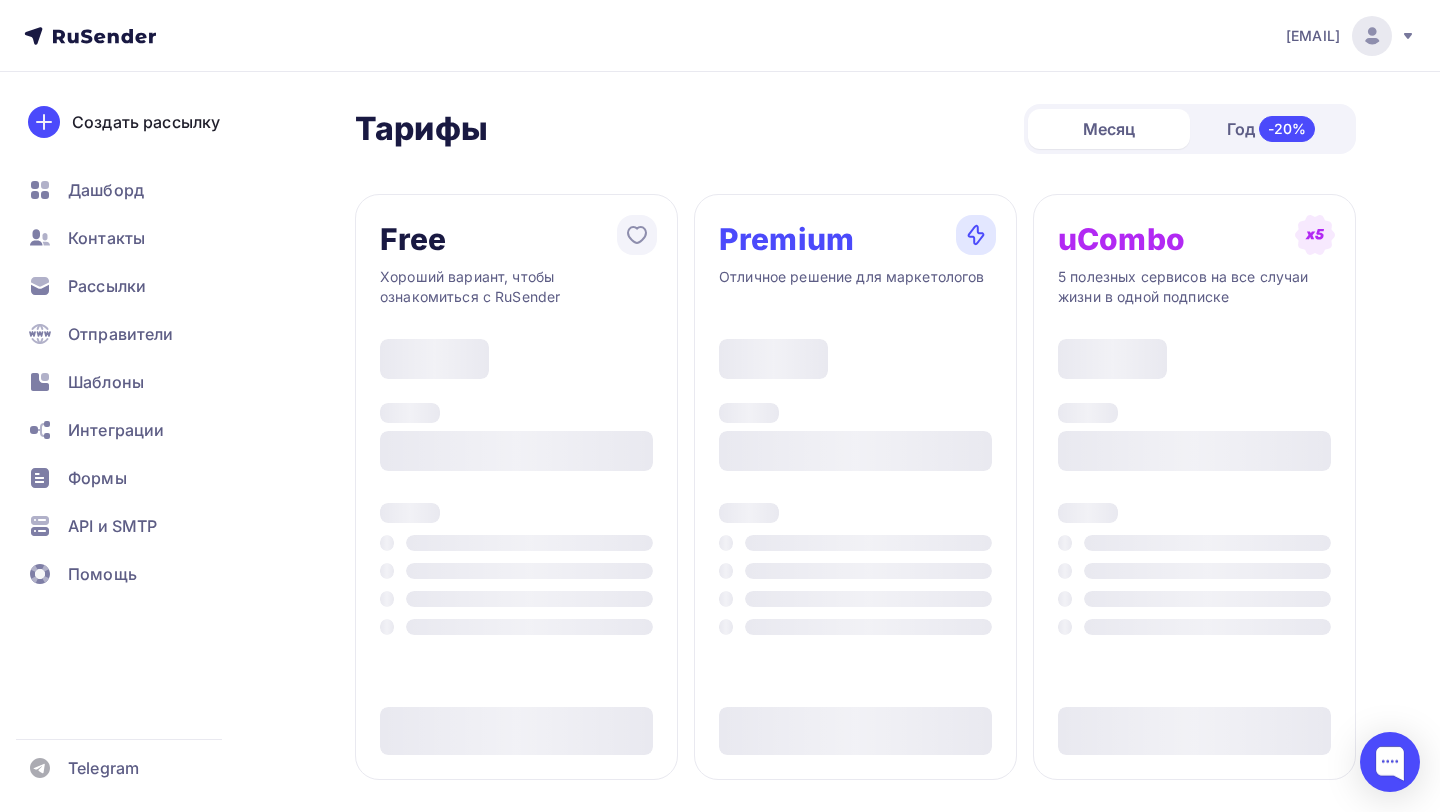 type on "500" 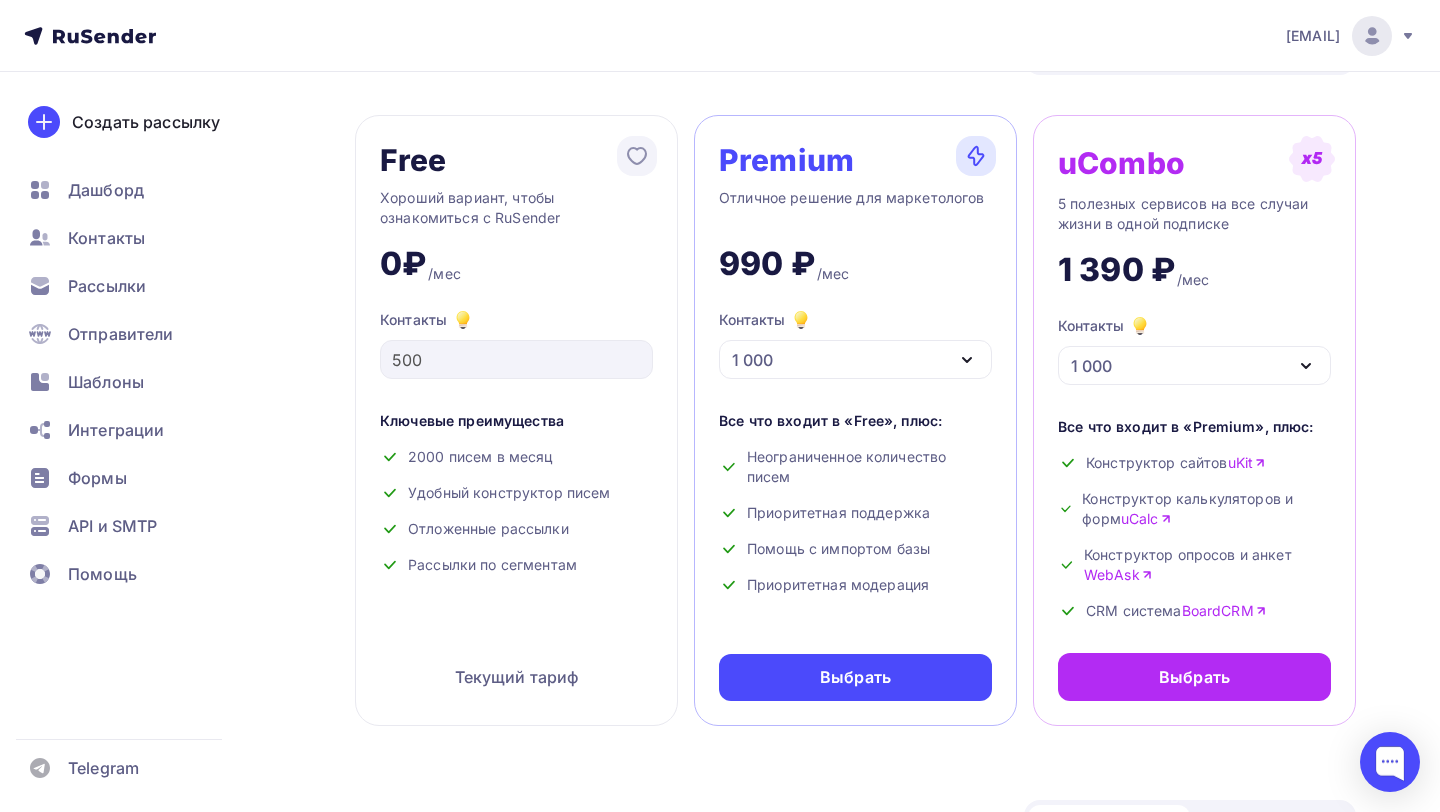 scroll, scrollTop: 0, scrollLeft: 0, axis: both 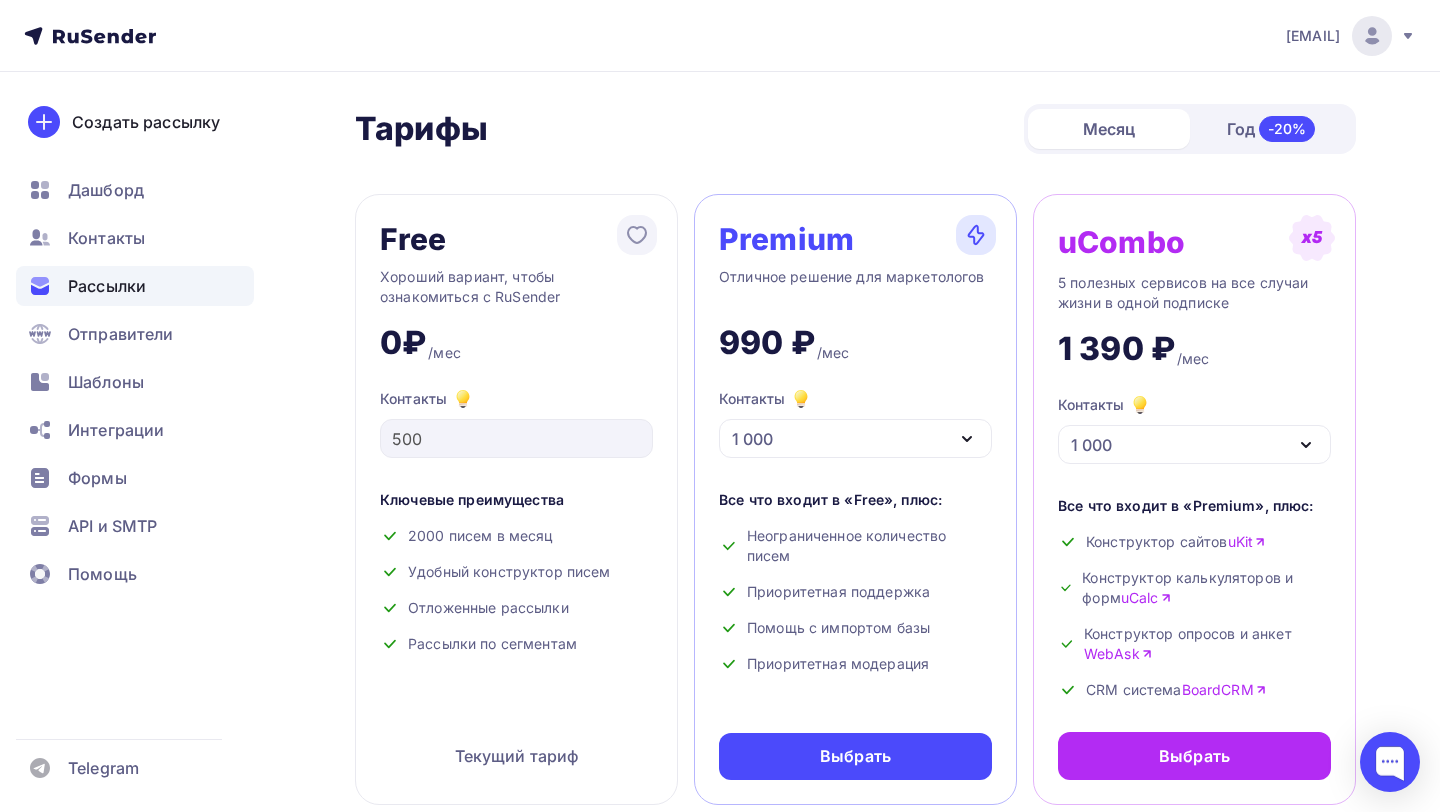 click on "Рассылки" at bounding box center (107, 286) 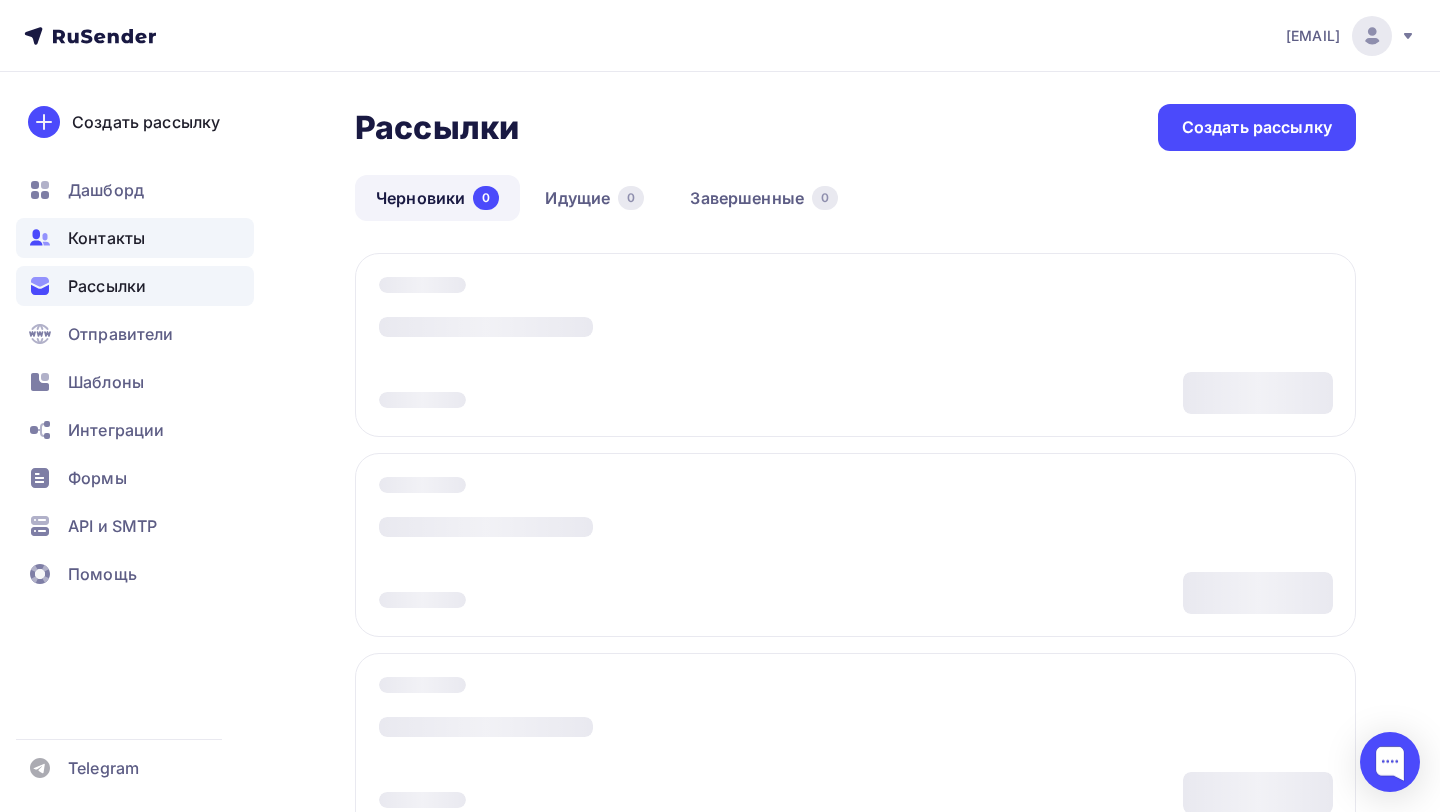 click on "Контакты" at bounding box center [106, 238] 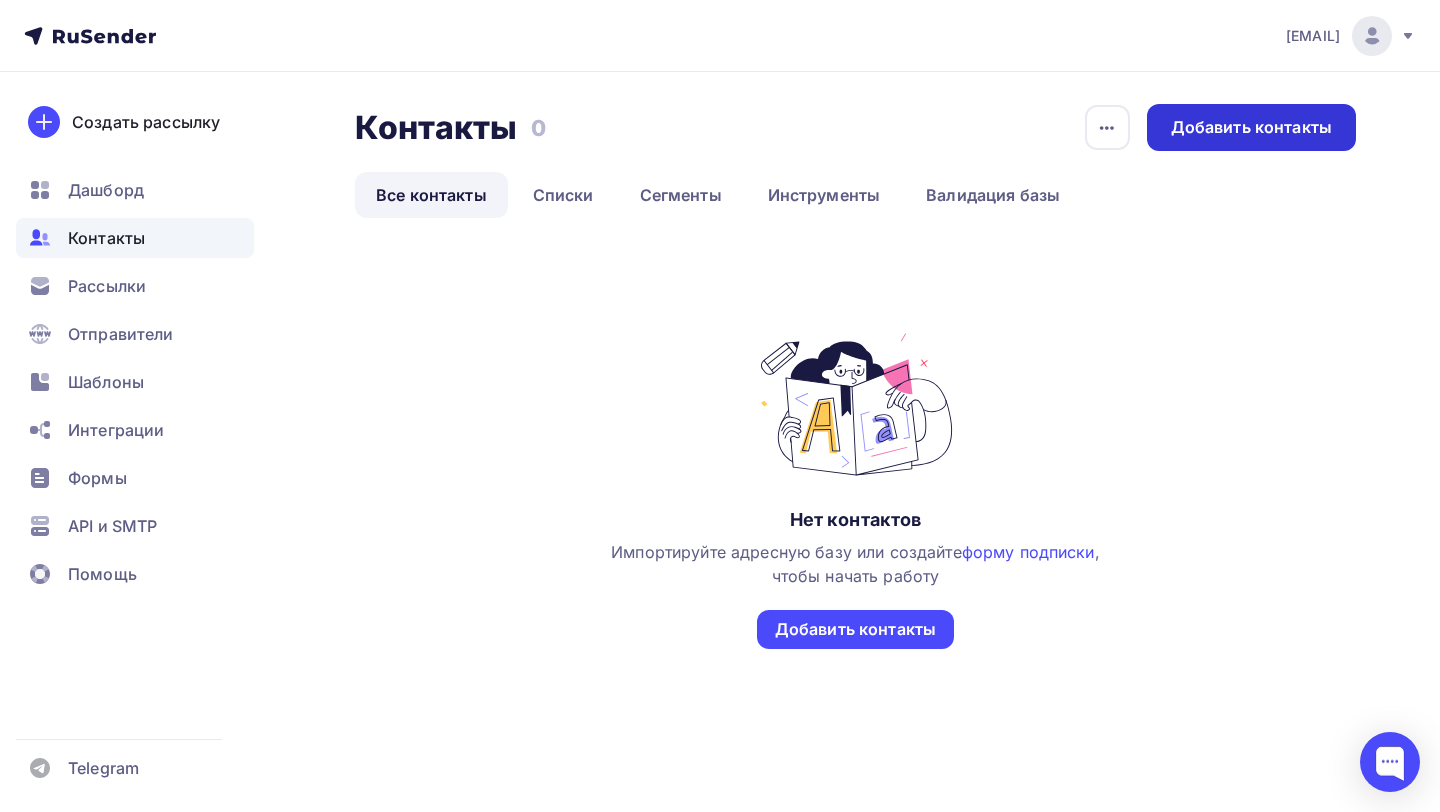 click on "Добавить контакты" at bounding box center [1251, 127] 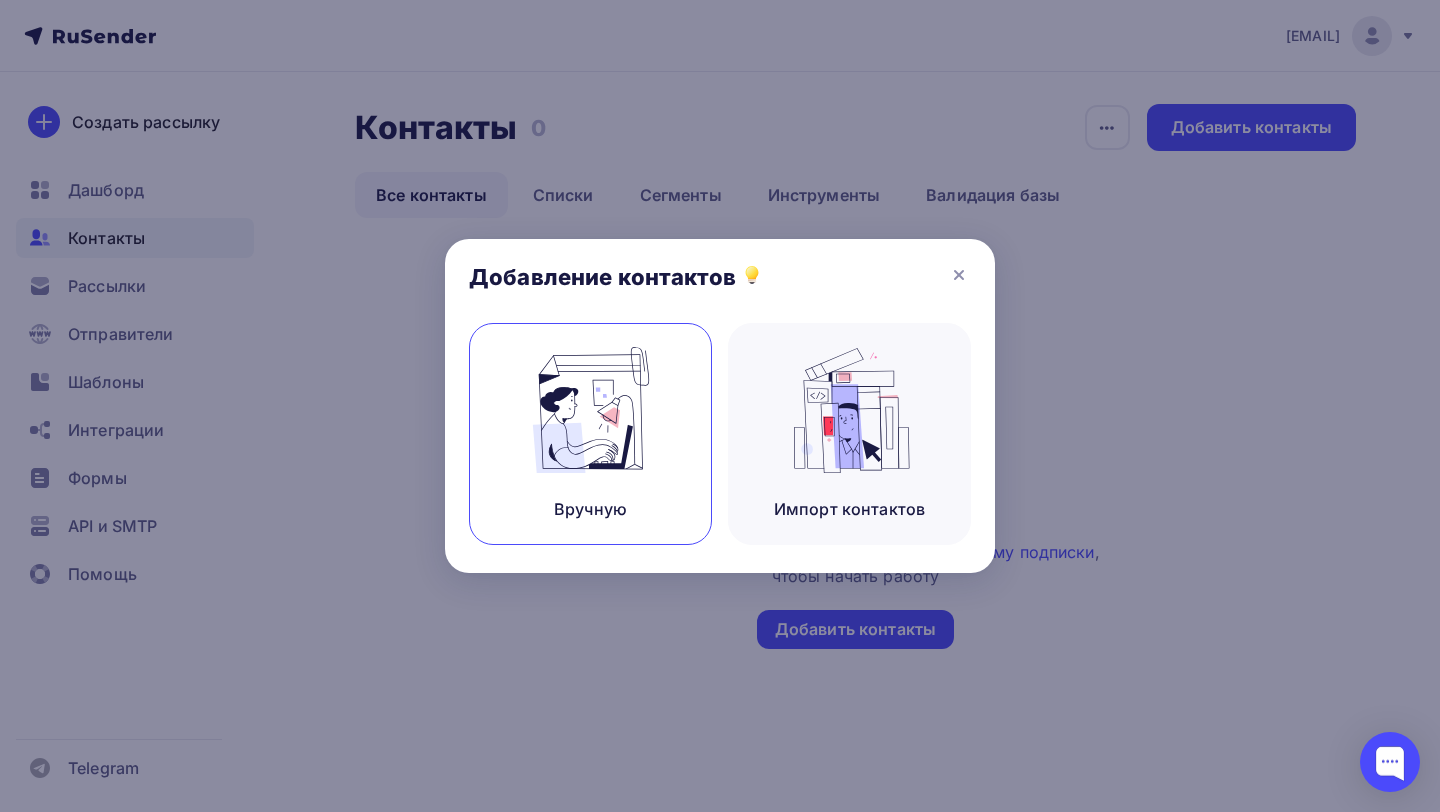 click at bounding box center [591, 410] 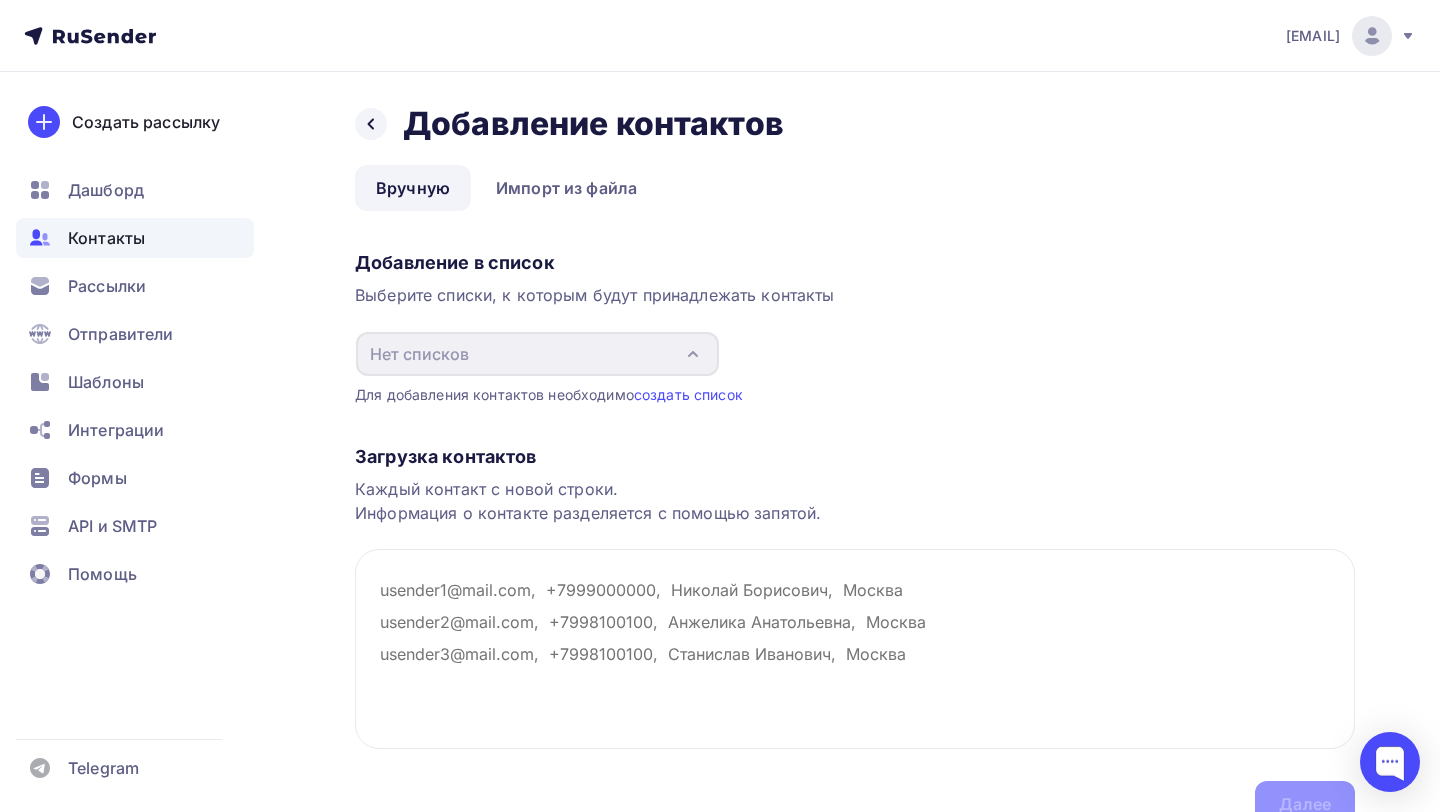 click on "Назад
Добавление контактов
Добавление контактов" at bounding box center [855, 124] 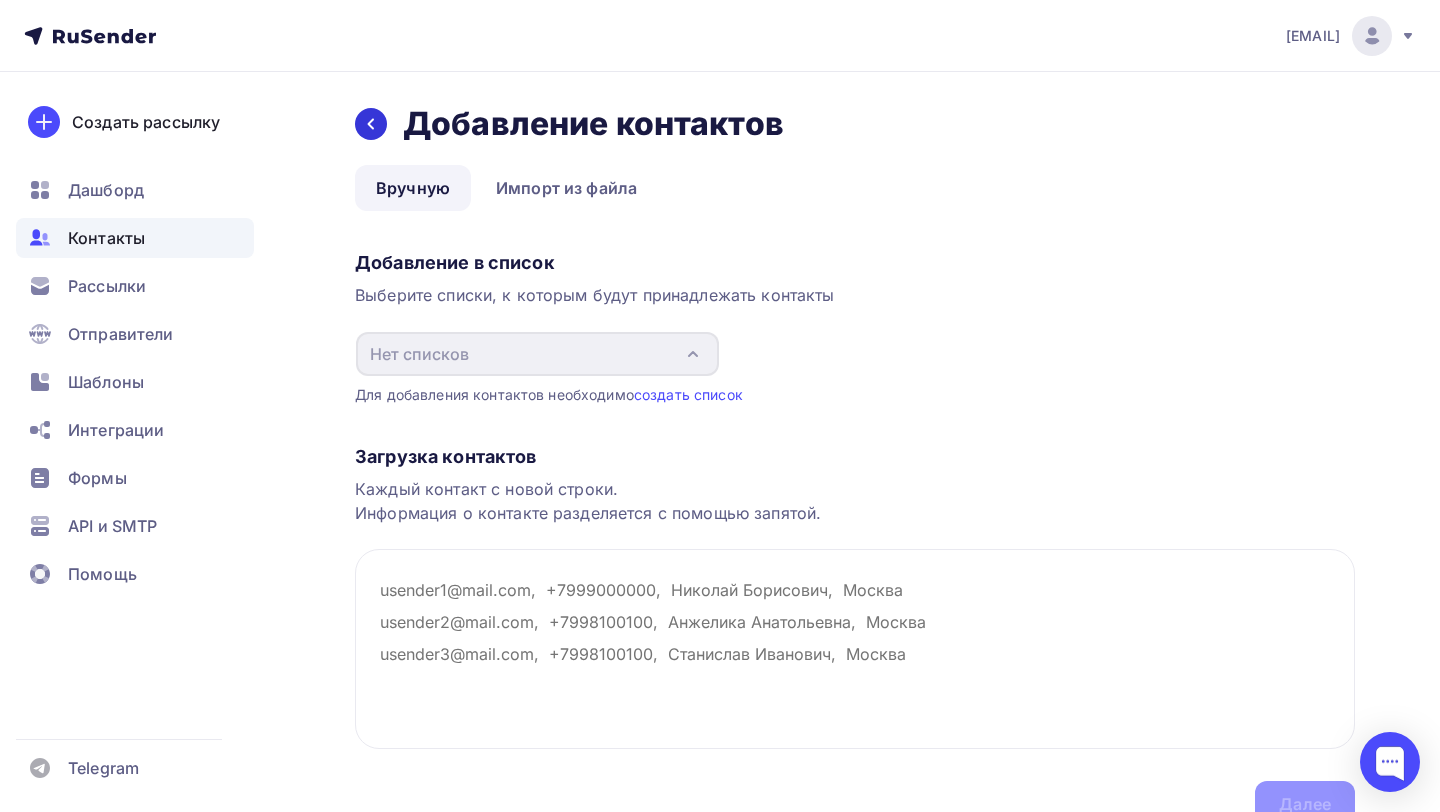 click 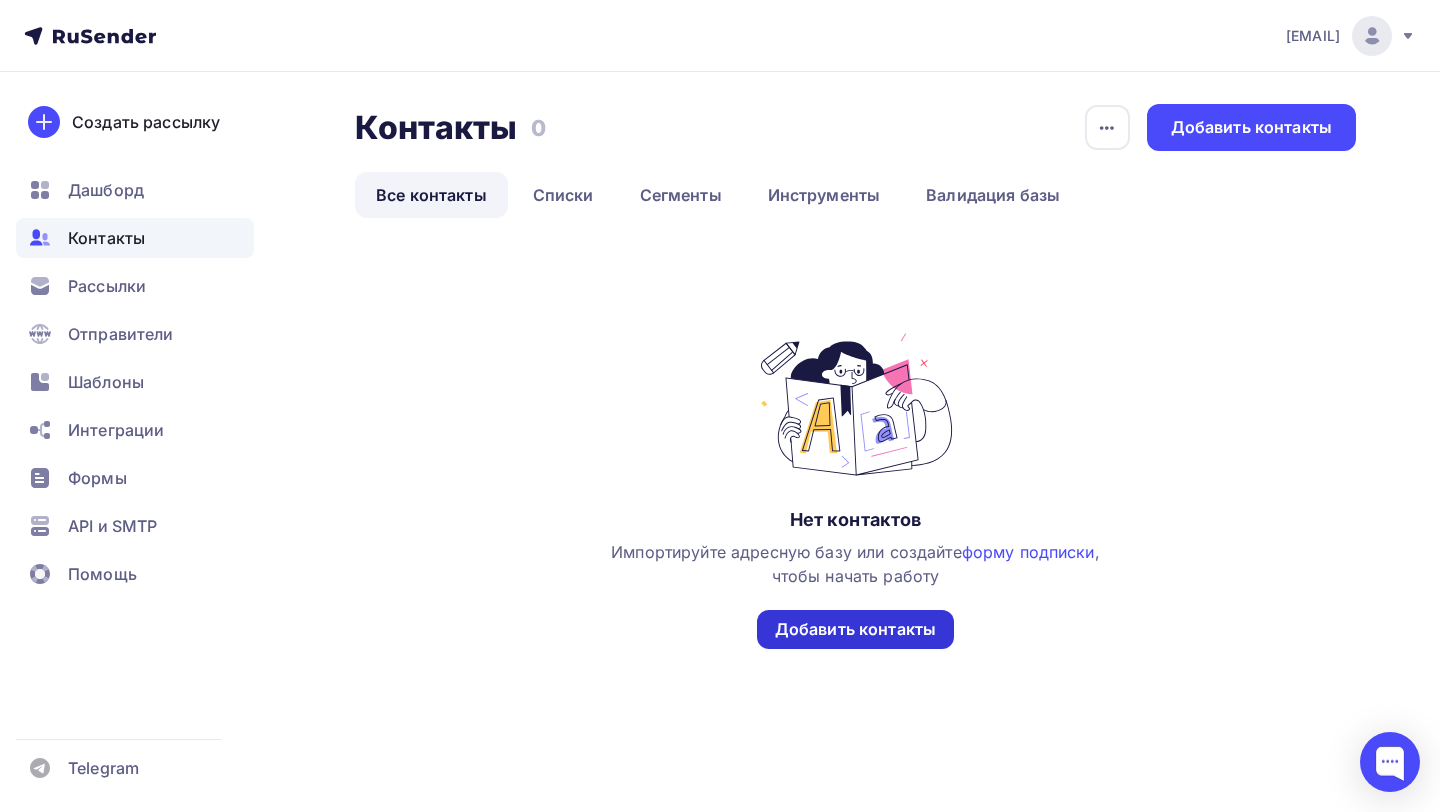 click on "Добавить контакты" at bounding box center (855, 629) 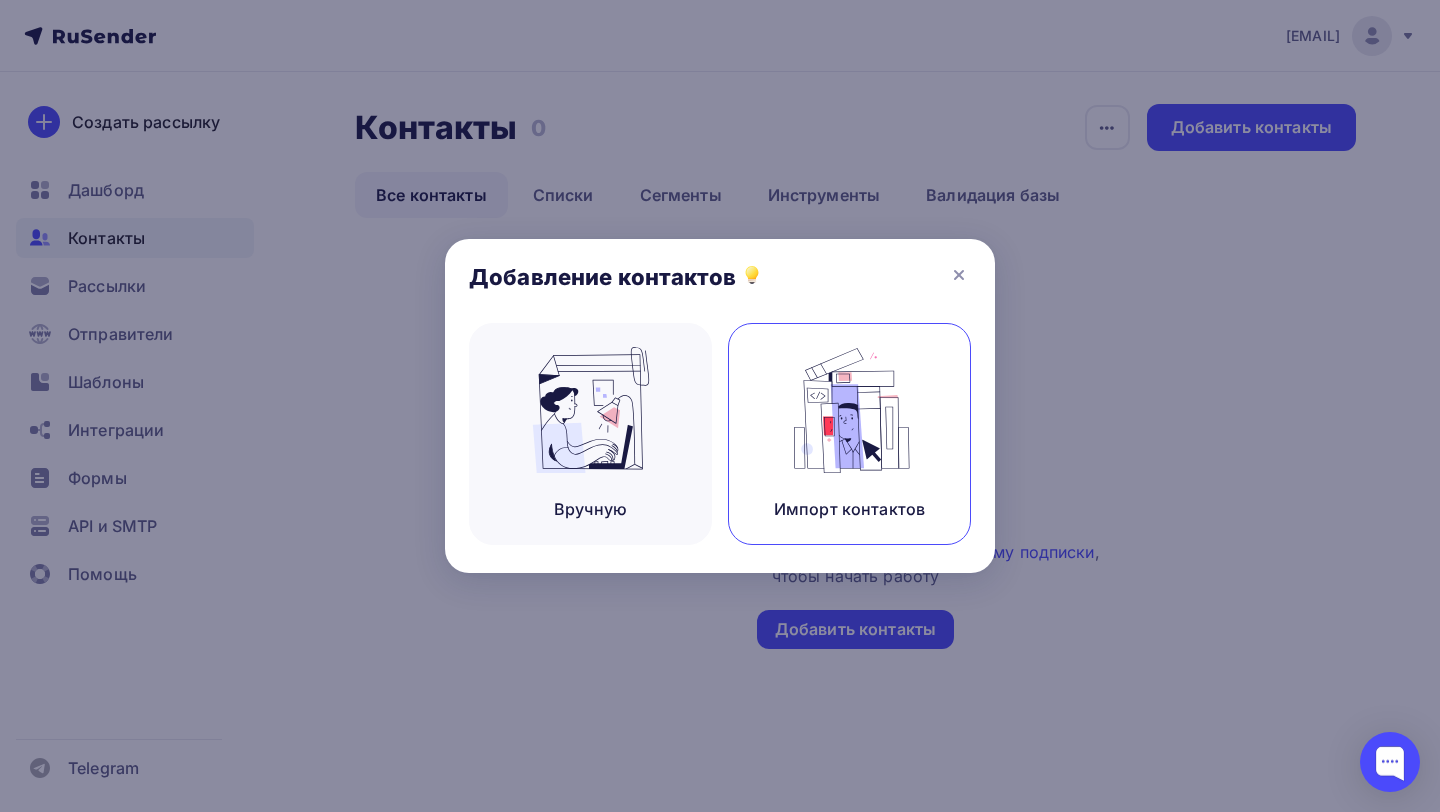 click at bounding box center [850, 410] 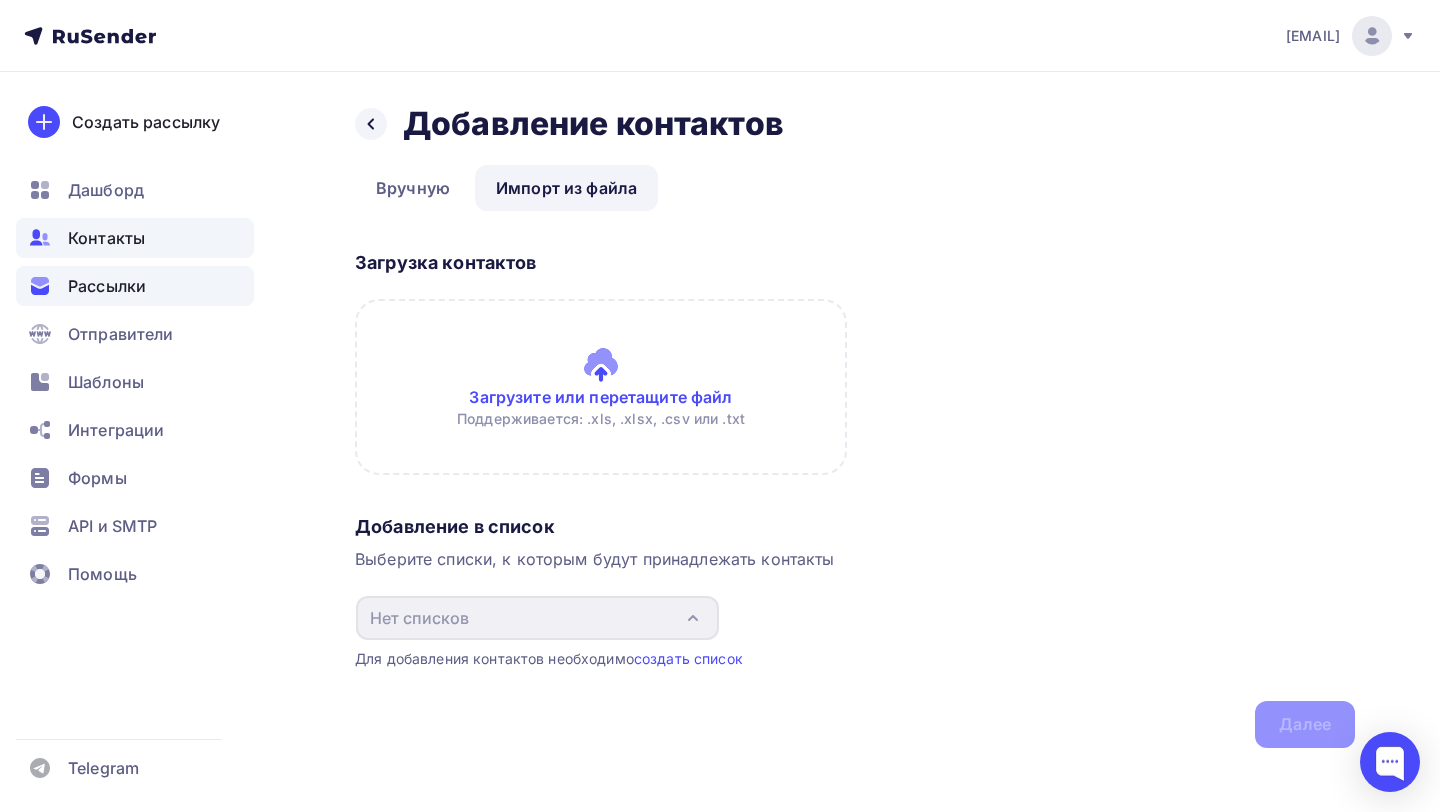 click on "Рассылки" at bounding box center (107, 286) 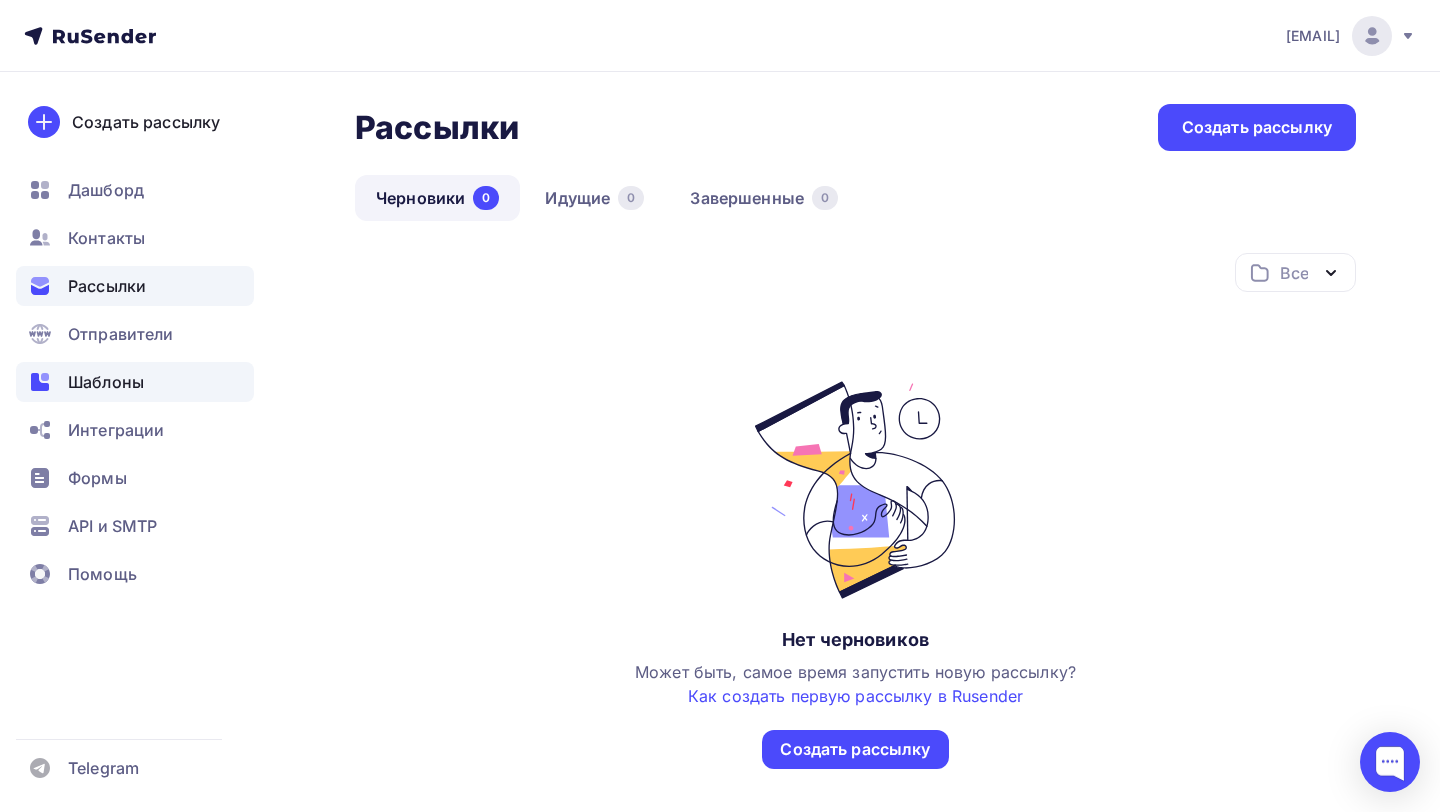 click on "Шаблоны" at bounding box center (106, 382) 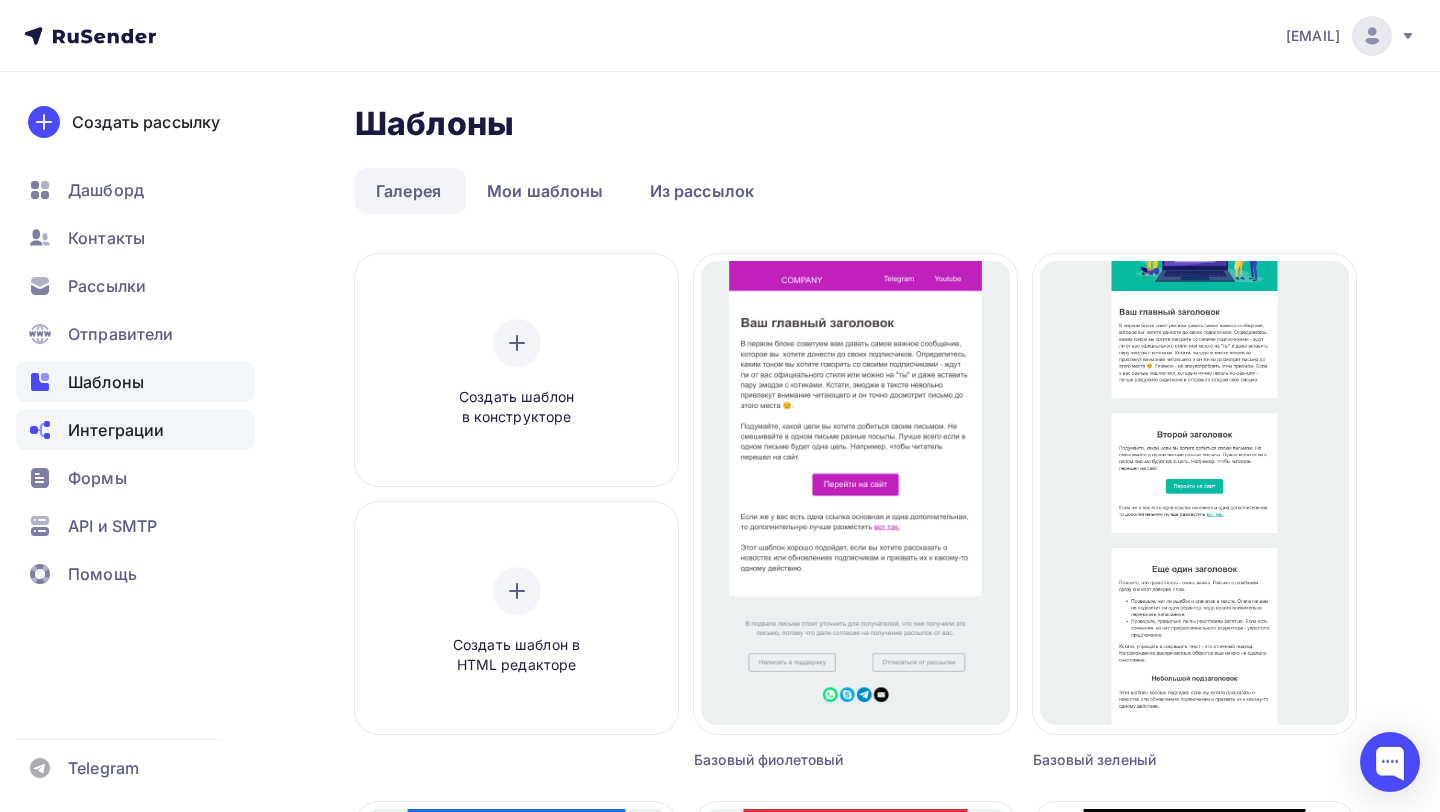 click on "Интеграции" at bounding box center [116, 430] 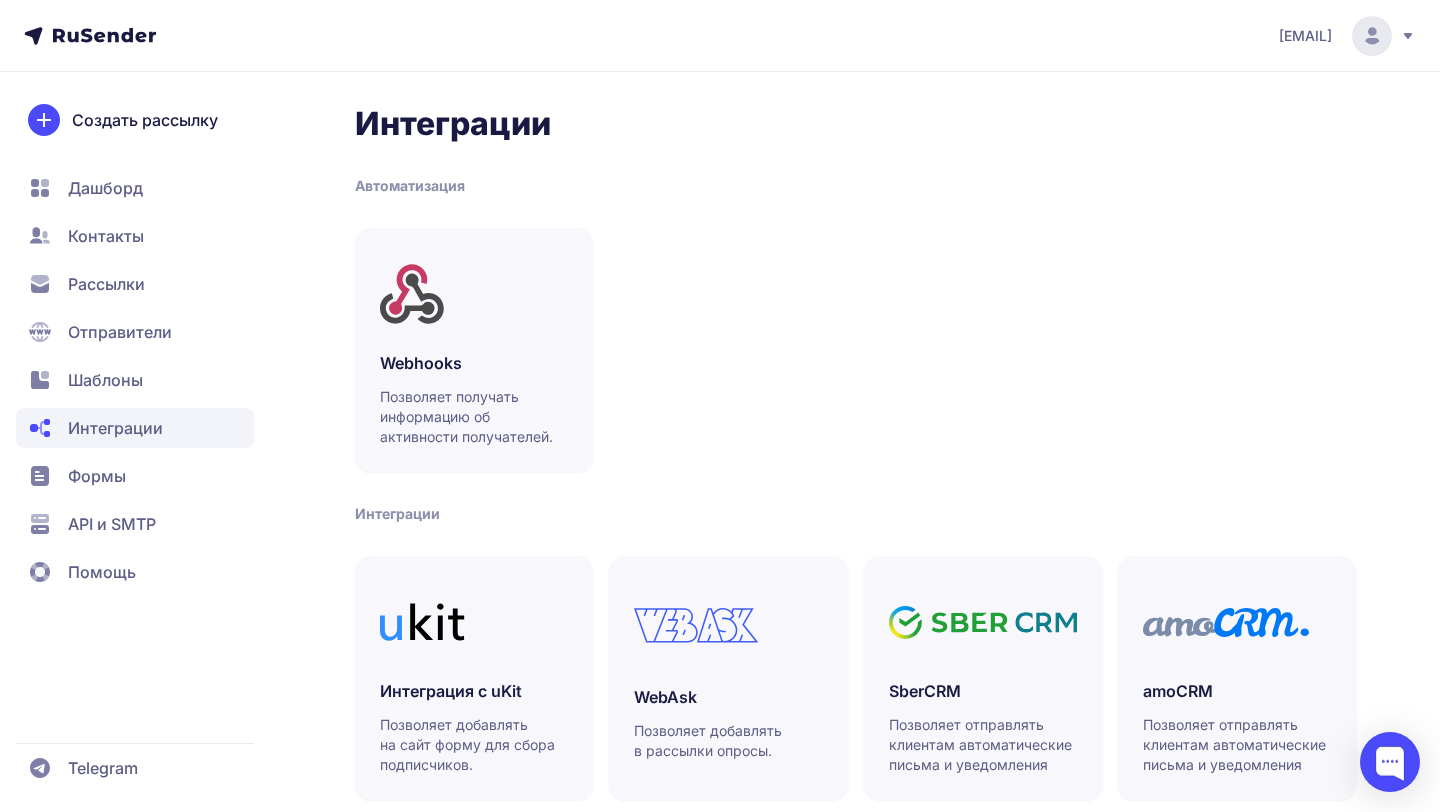 scroll, scrollTop: 0, scrollLeft: 0, axis: both 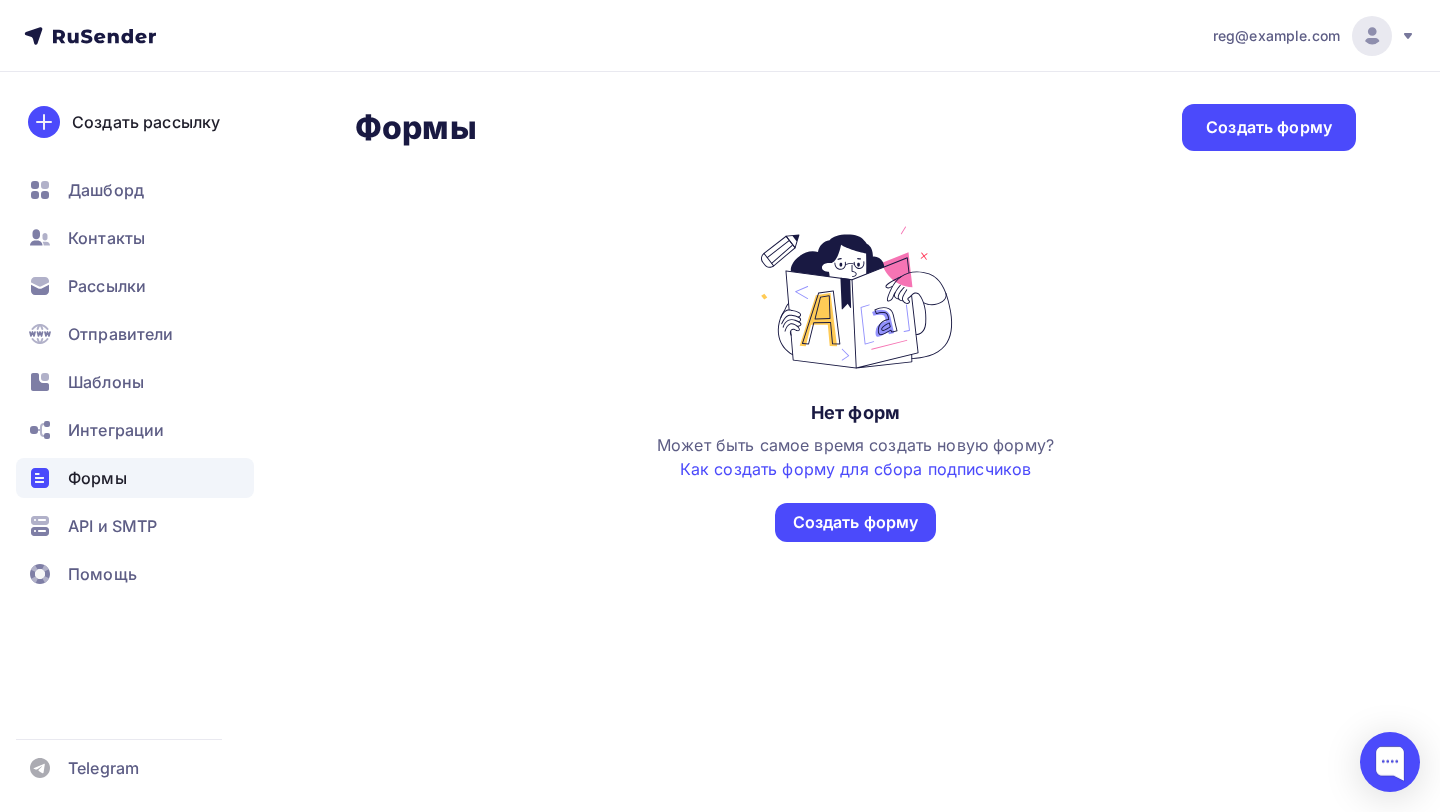 click at bounding box center [1372, 36] 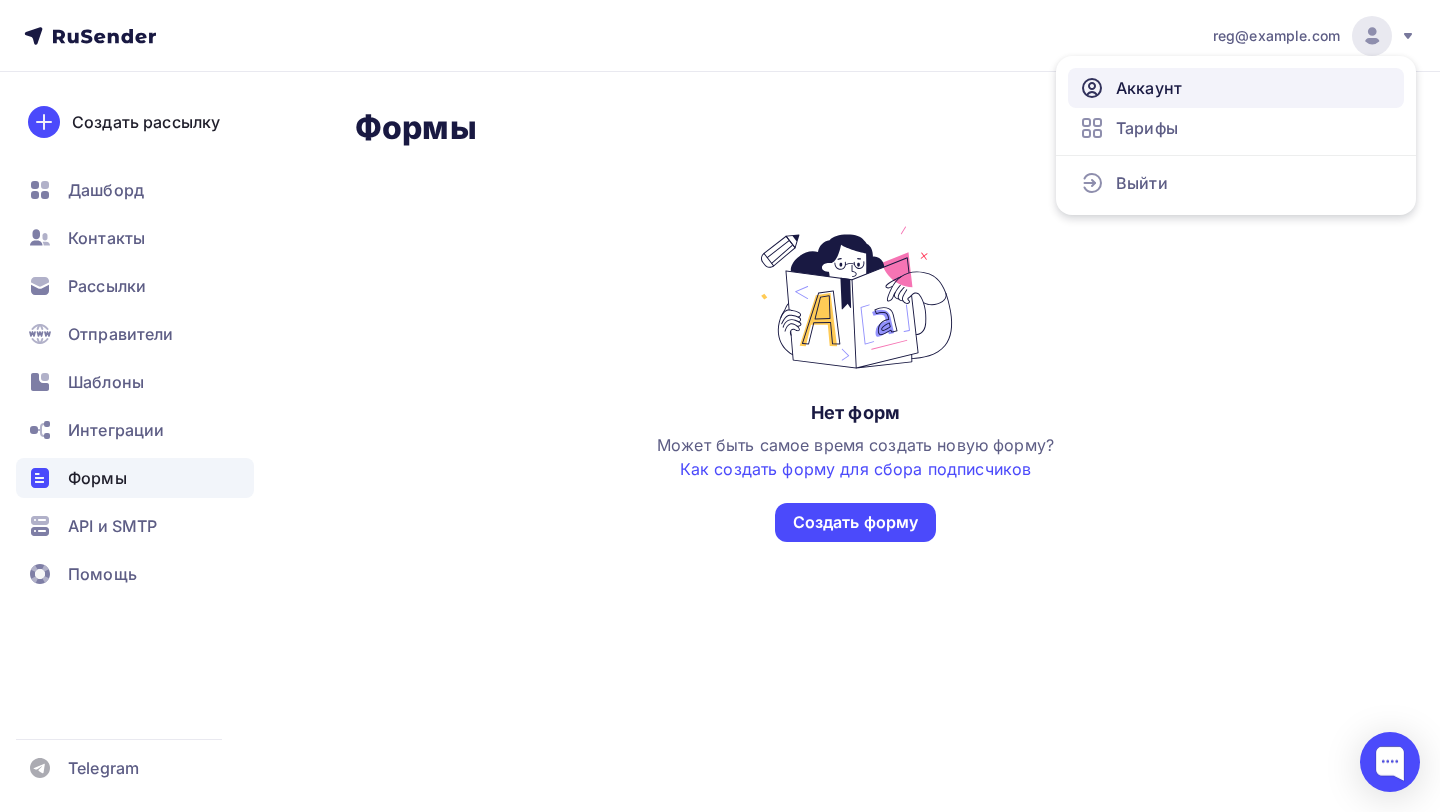 click on "Аккаунт" at bounding box center [1236, 88] 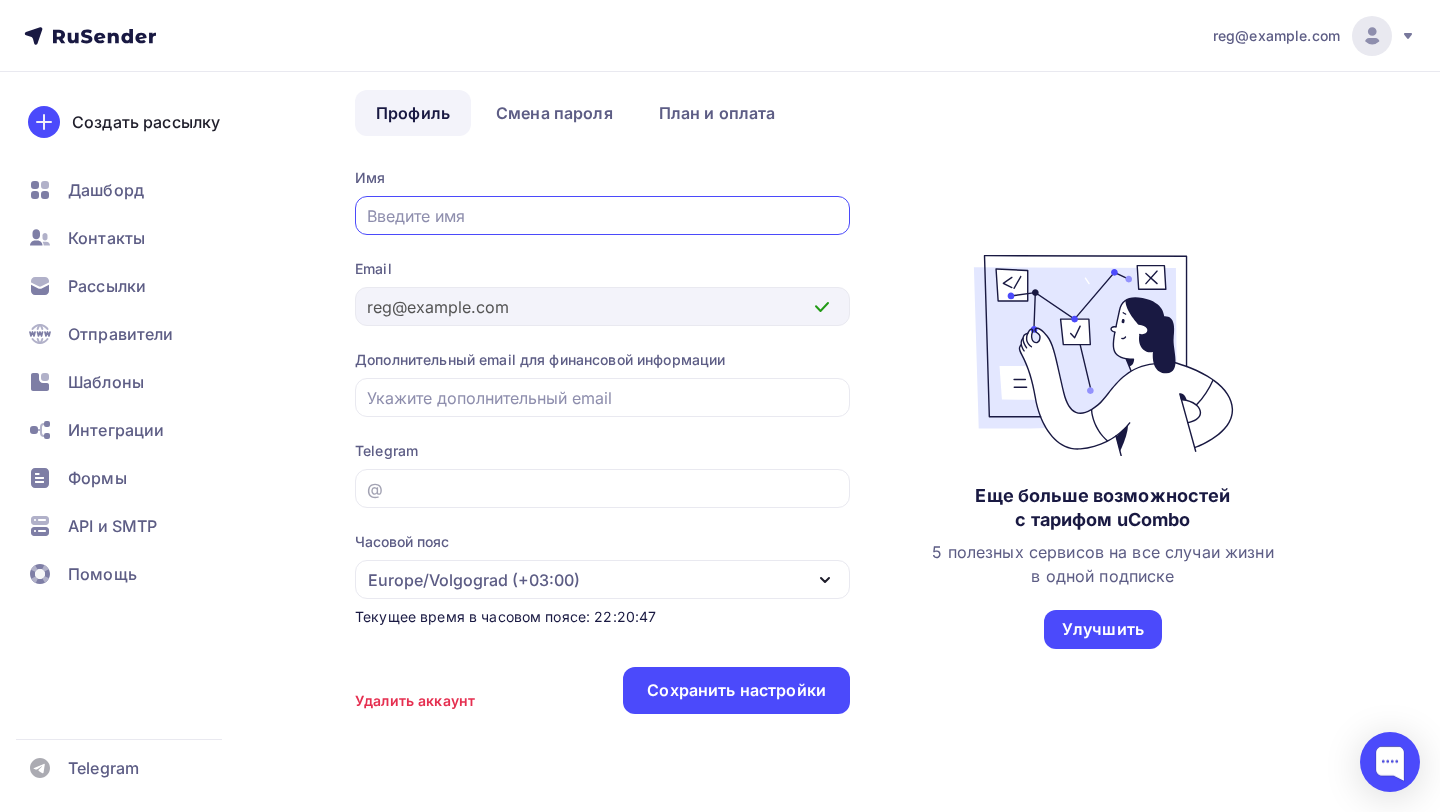 scroll, scrollTop: 0, scrollLeft: 0, axis: both 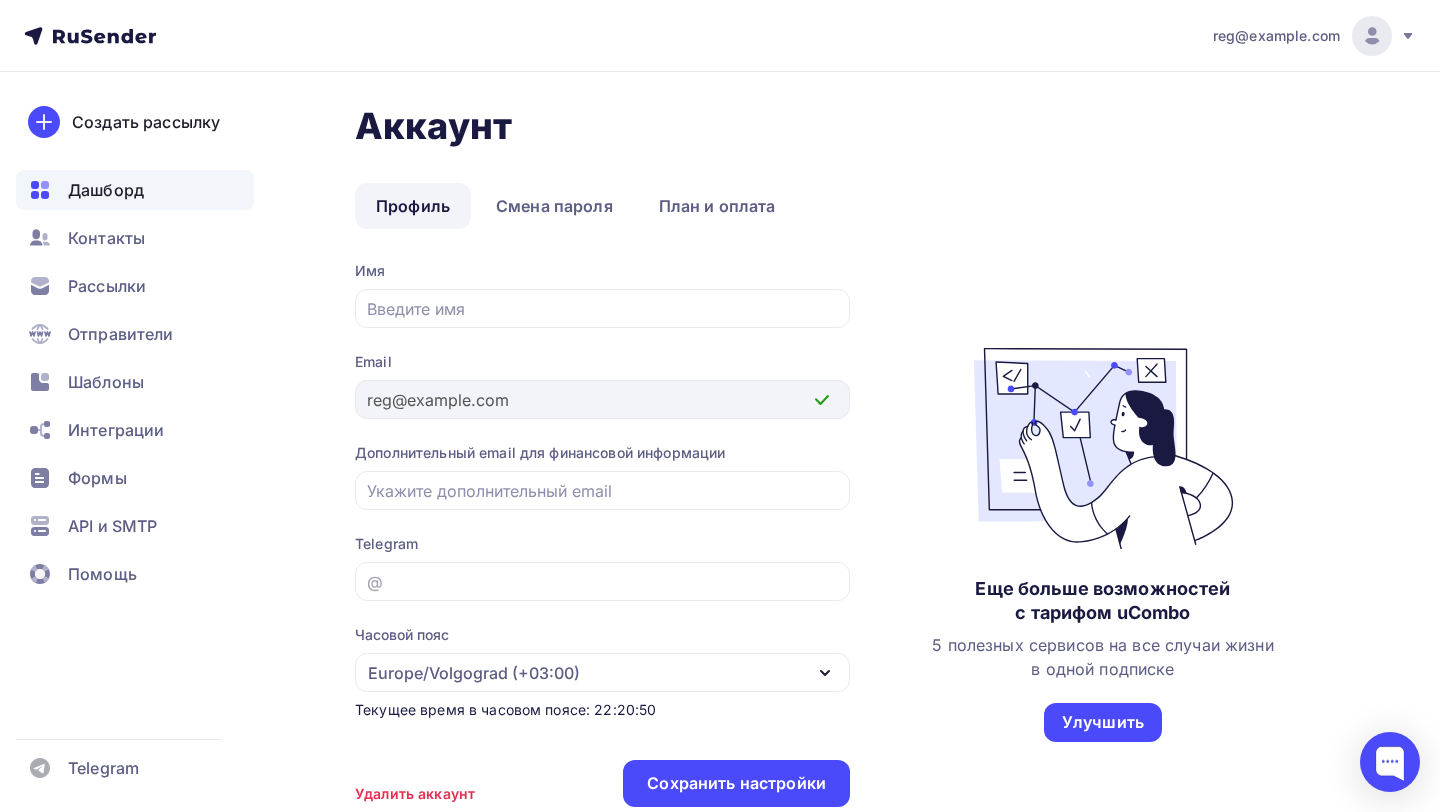 click on "Дашборд" at bounding box center [106, 190] 